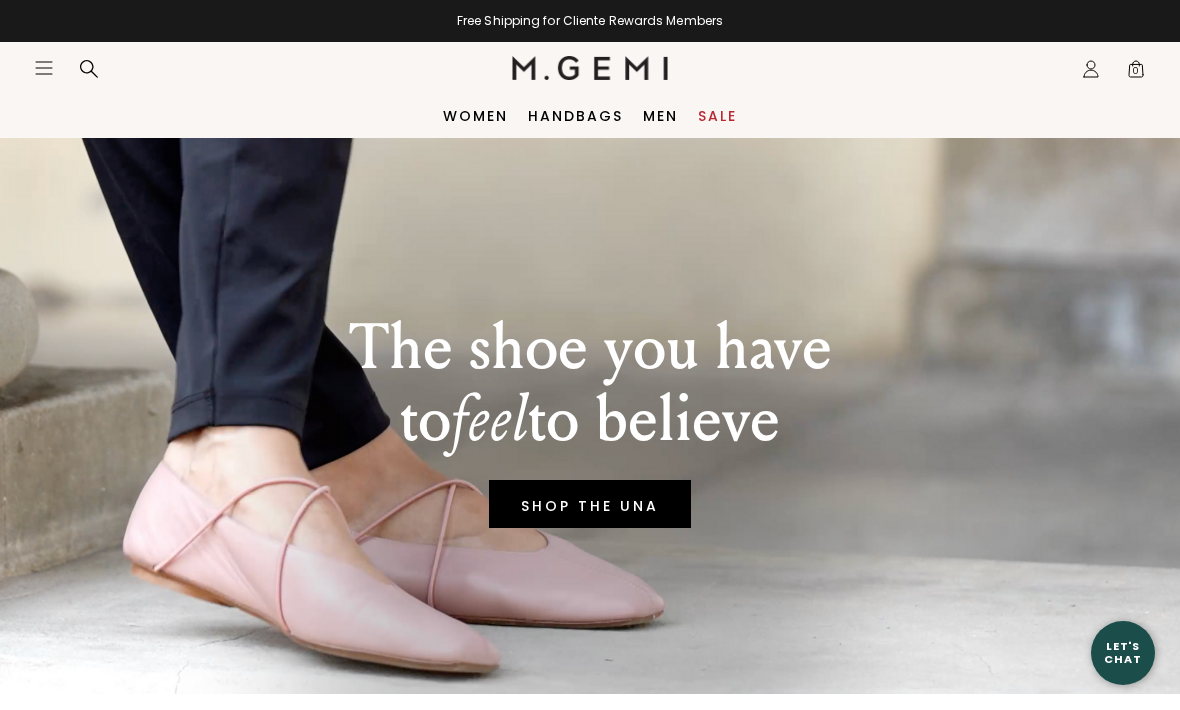 scroll, scrollTop: 0, scrollLeft: 0, axis: both 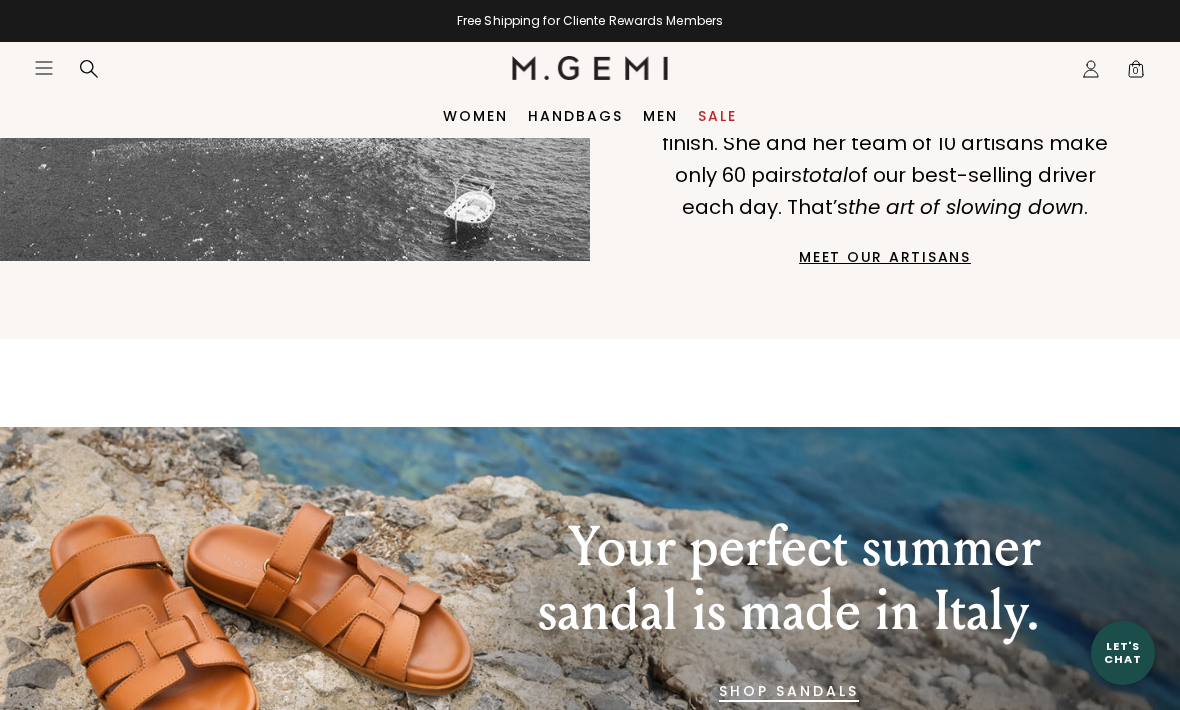 click on "Sale" at bounding box center [717, 116] 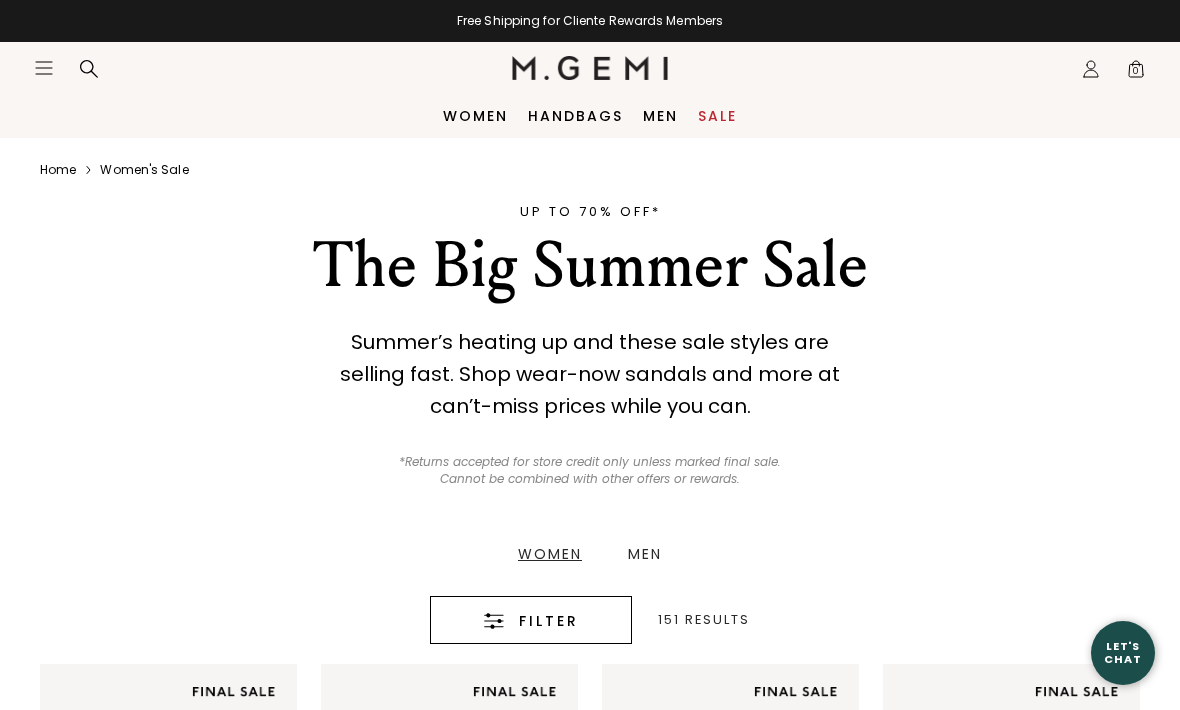 scroll, scrollTop: 0, scrollLeft: 0, axis: both 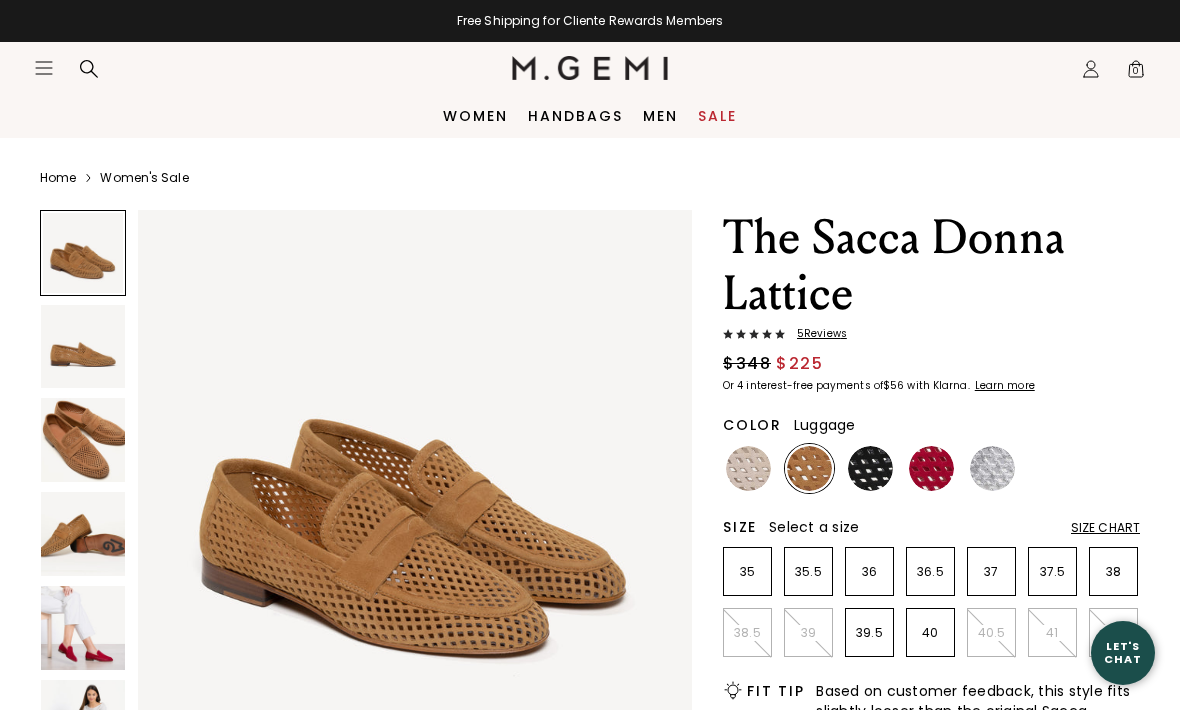 click at bounding box center [809, 468] 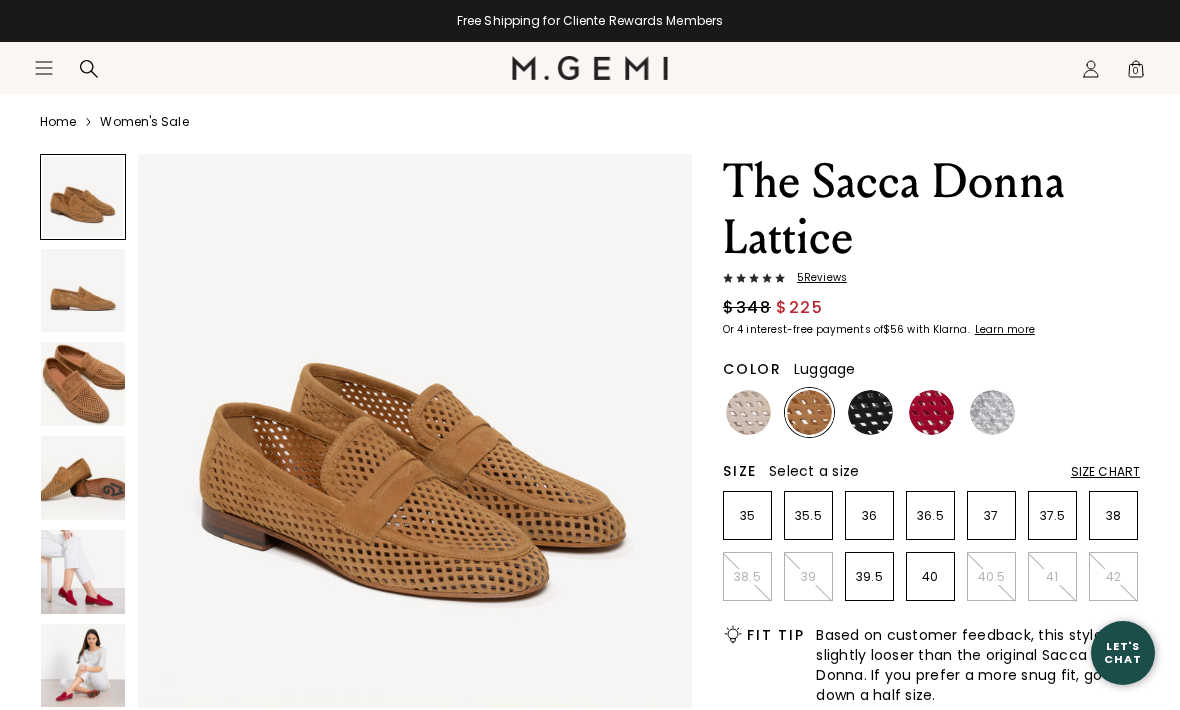 scroll, scrollTop: 60, scrollLeft: 0, axis: vertical 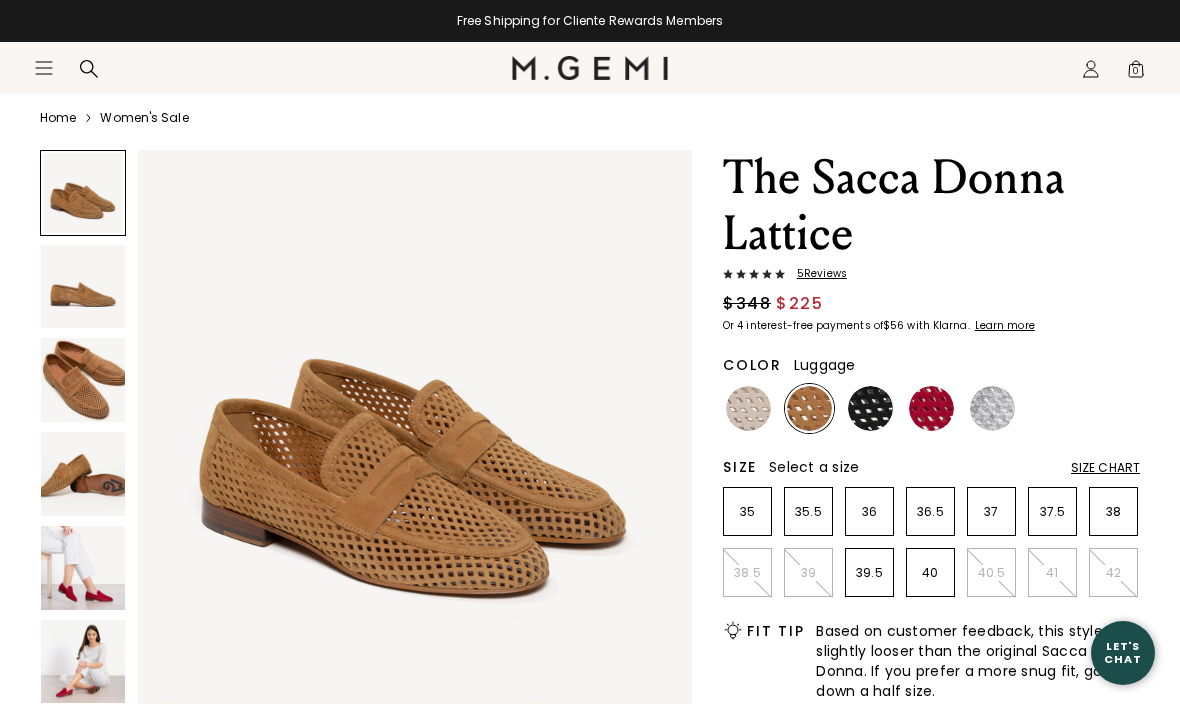 click at bounding box center (83, 568) 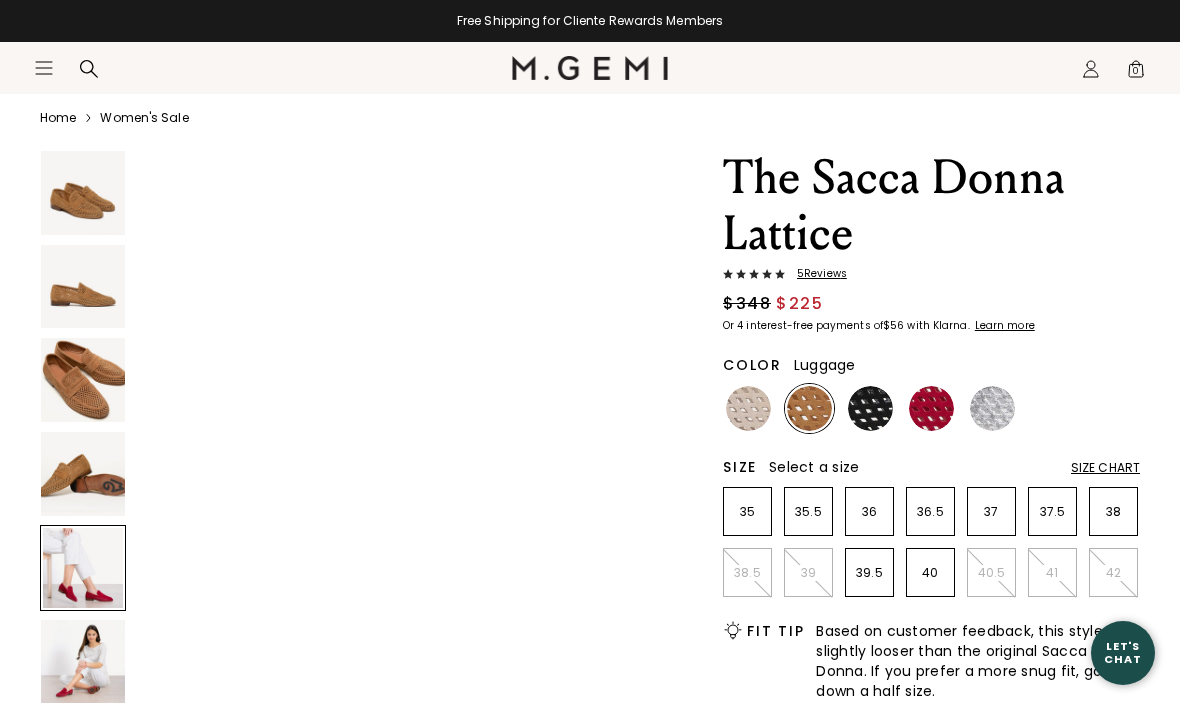 scroll, scrollTop: 2297, scrollLeft: 0, axis: vertical 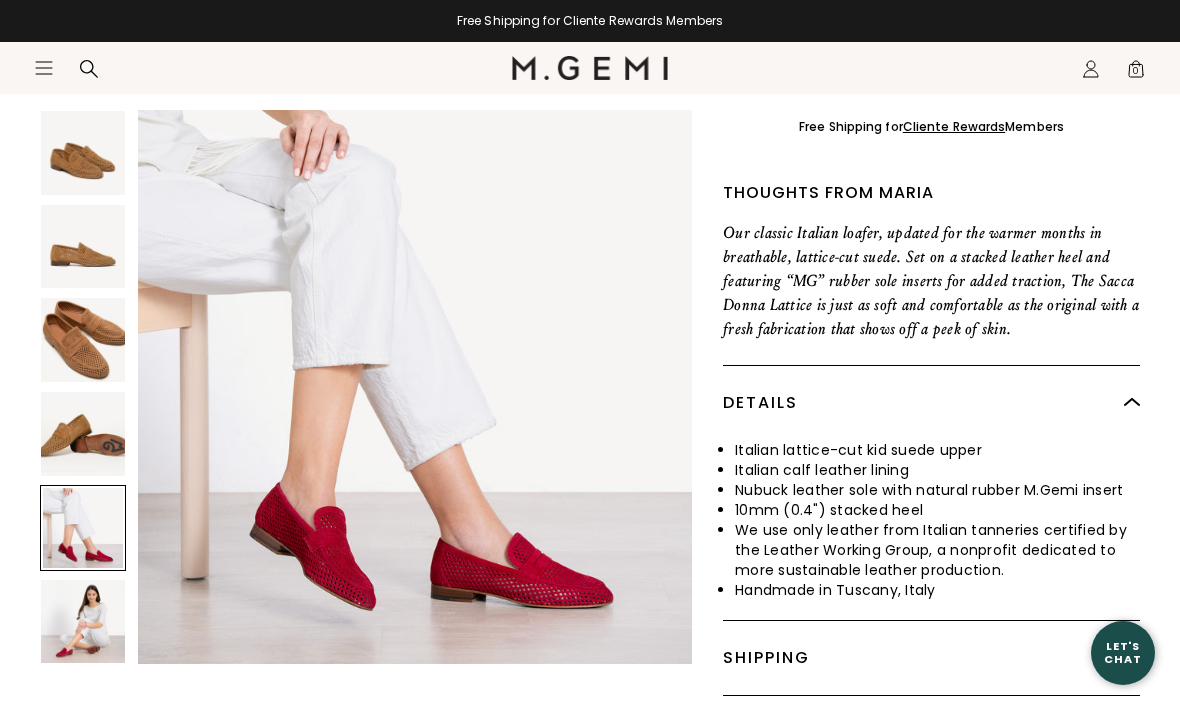 click at bounding box center (83, 434) 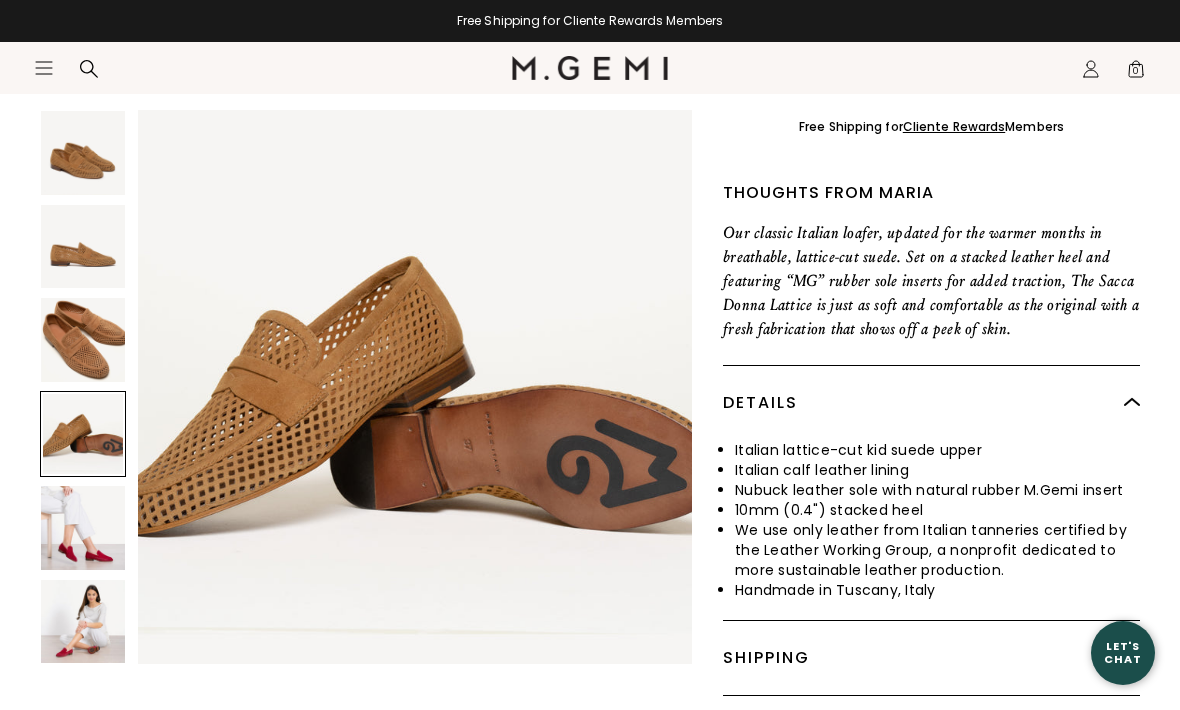 scroll, scrollTop: 1723, scrollLeft: 0, axis: vertical 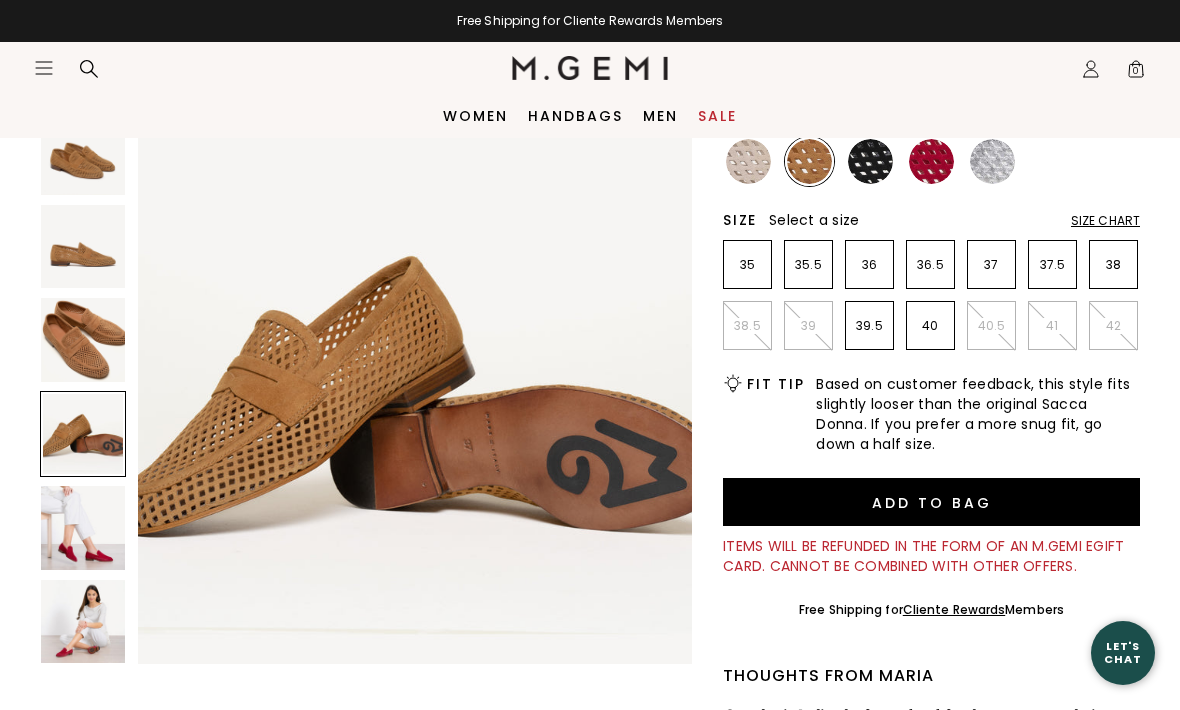 click on "Women" at bounding box center (475, 116) 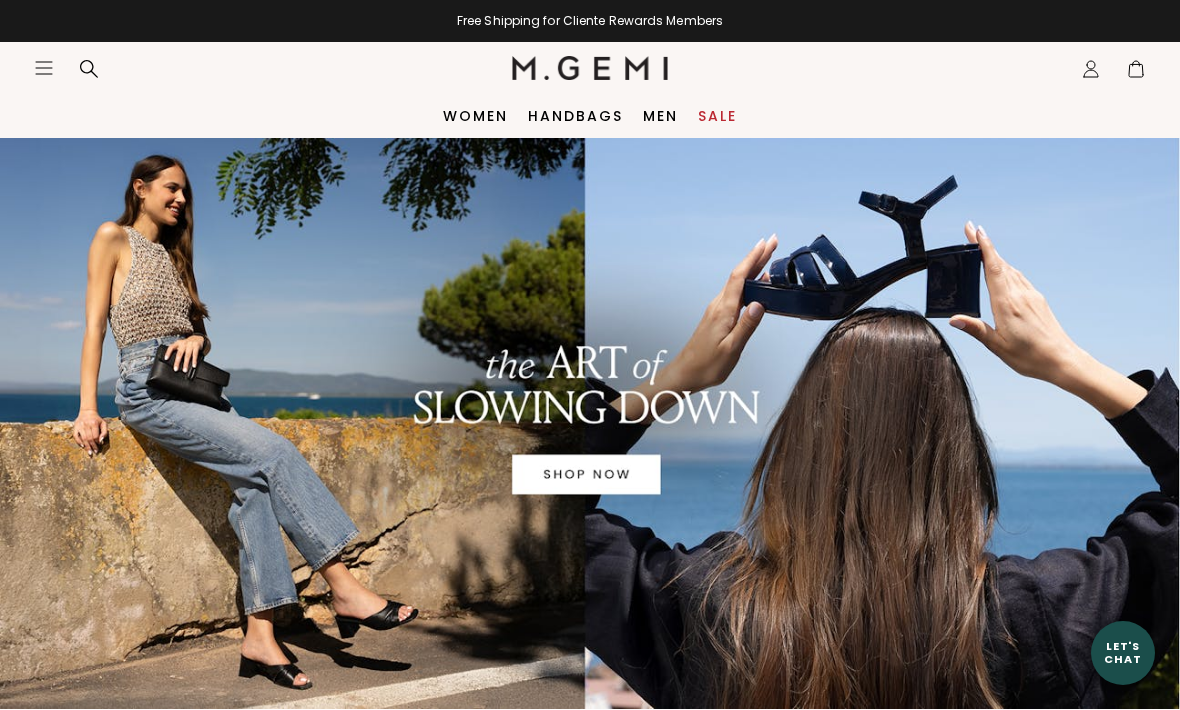 scroll, scrollTop: 0, scrollLeft: 0, axis: both 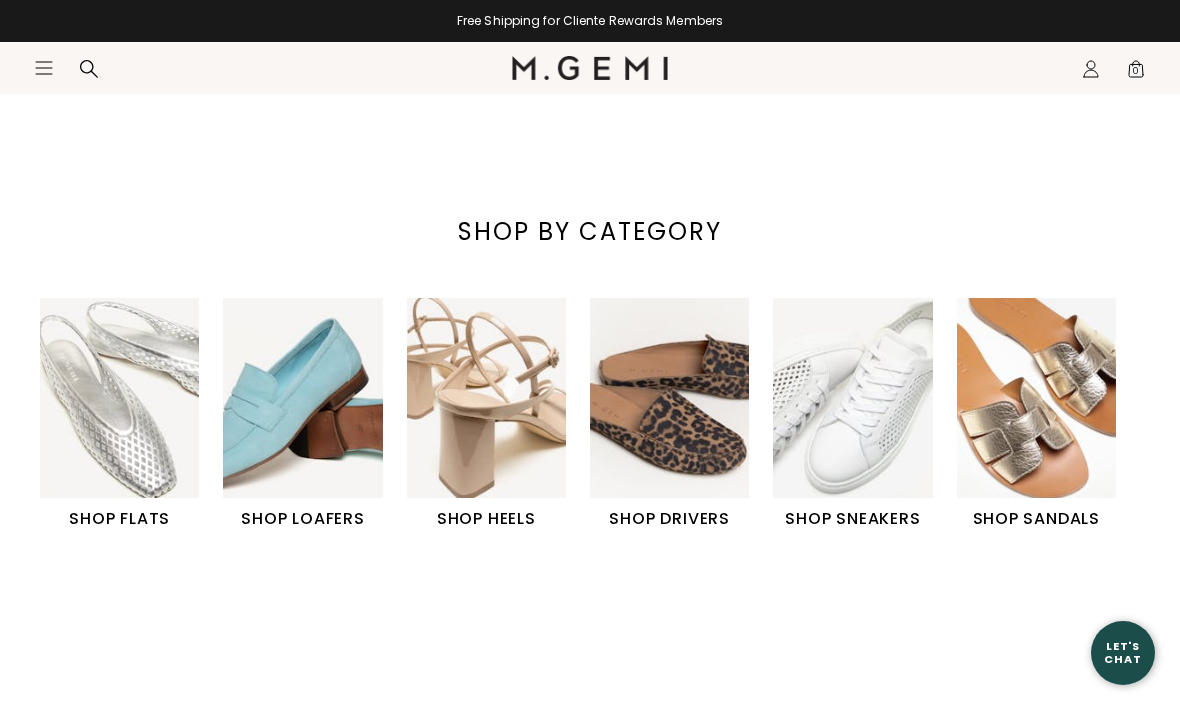 click at bounding box center (486, 397) 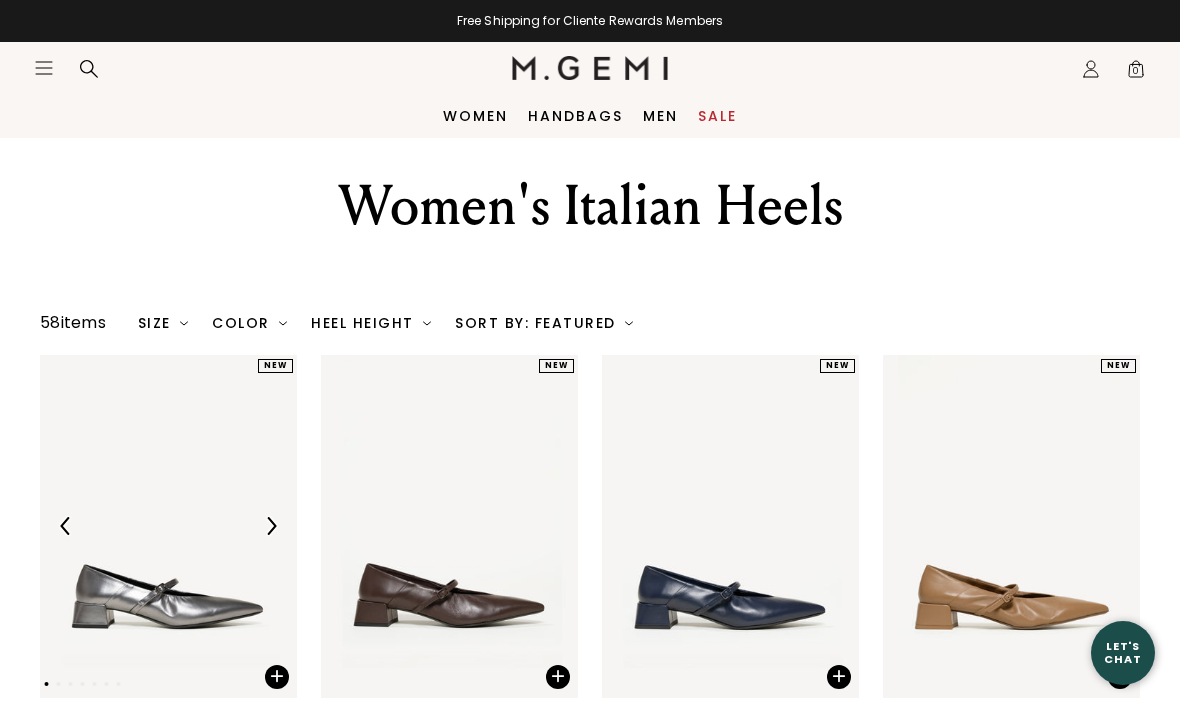 scroll, scrollTop: 102, scrollLeft: 0, axis: vertical 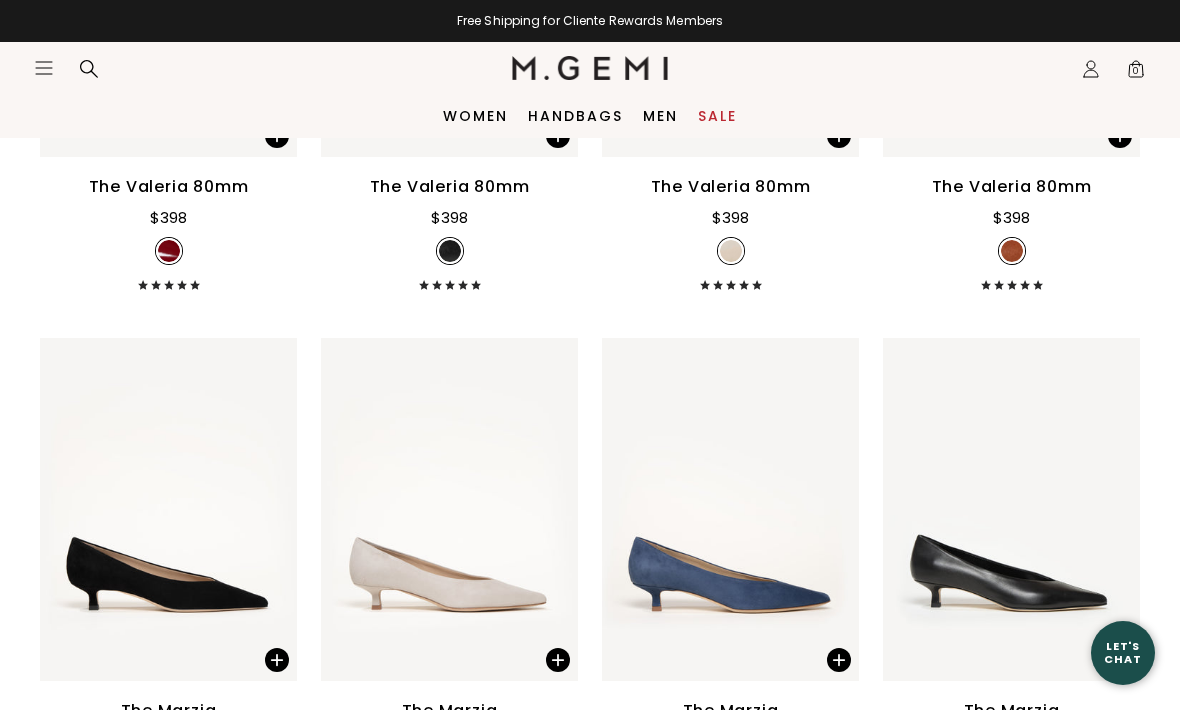 click on "Handbags" at bounding box center (575, 116) 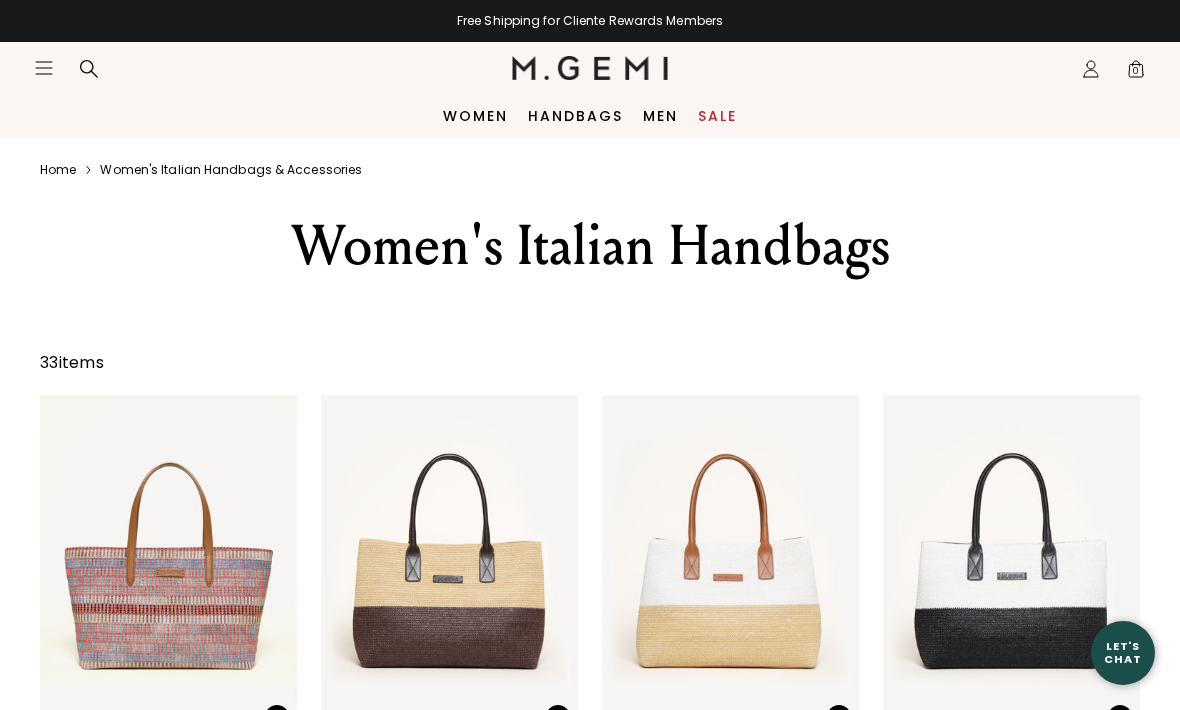 scroll, scrollTop: 0, scrollLeft: 0, axis: both 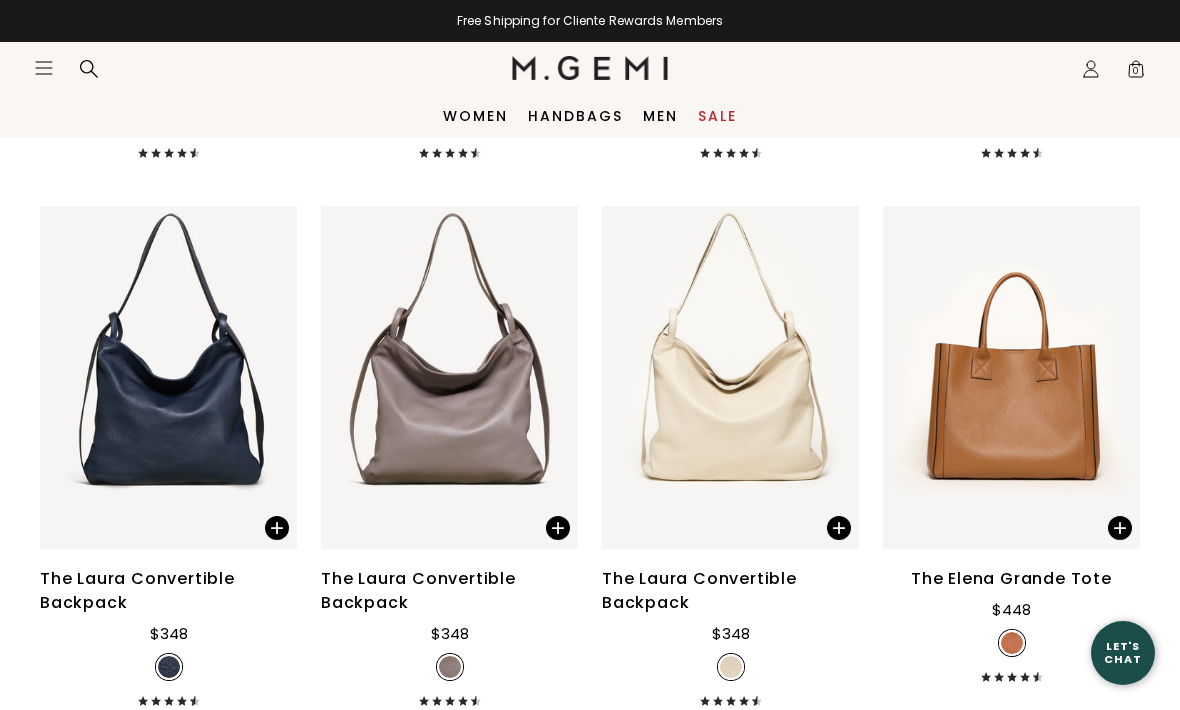 click on "Sale" at bounding box center (717, 116) 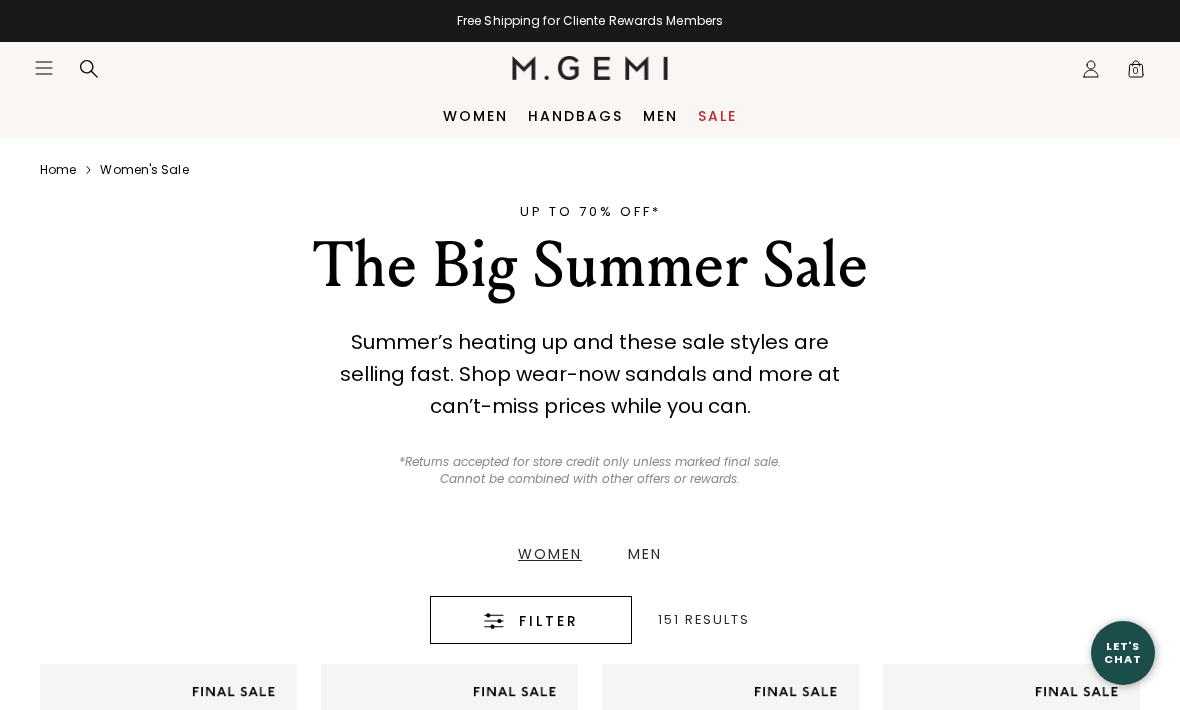 scroll, scrollTop: 0, scrollLeft: 0, axis: both 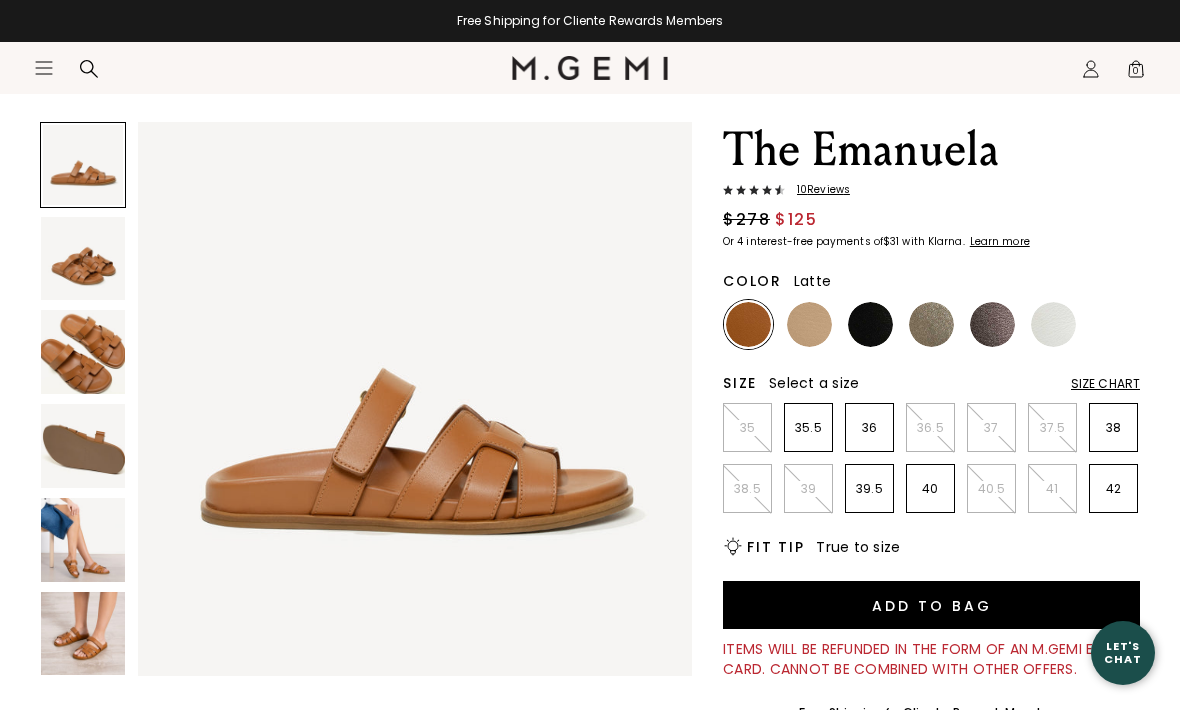 click at bounding box center [809, 324] 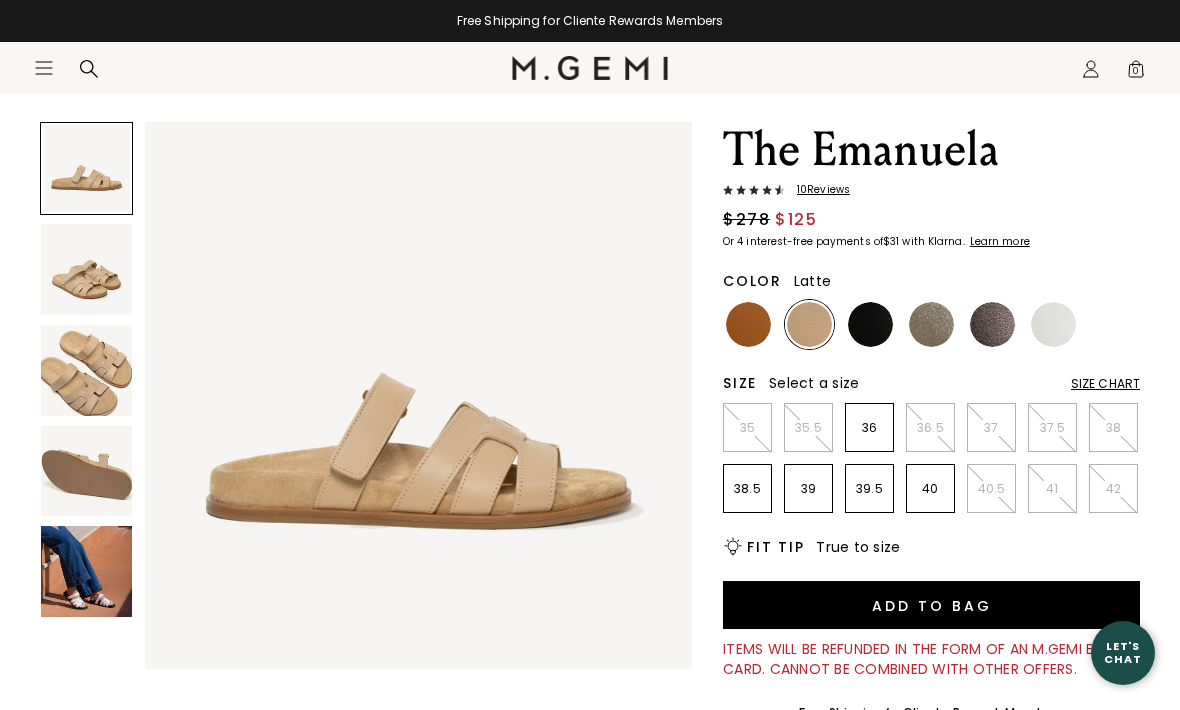 scroll, scrollTop: 0, scrollLeft: 0, axis: both 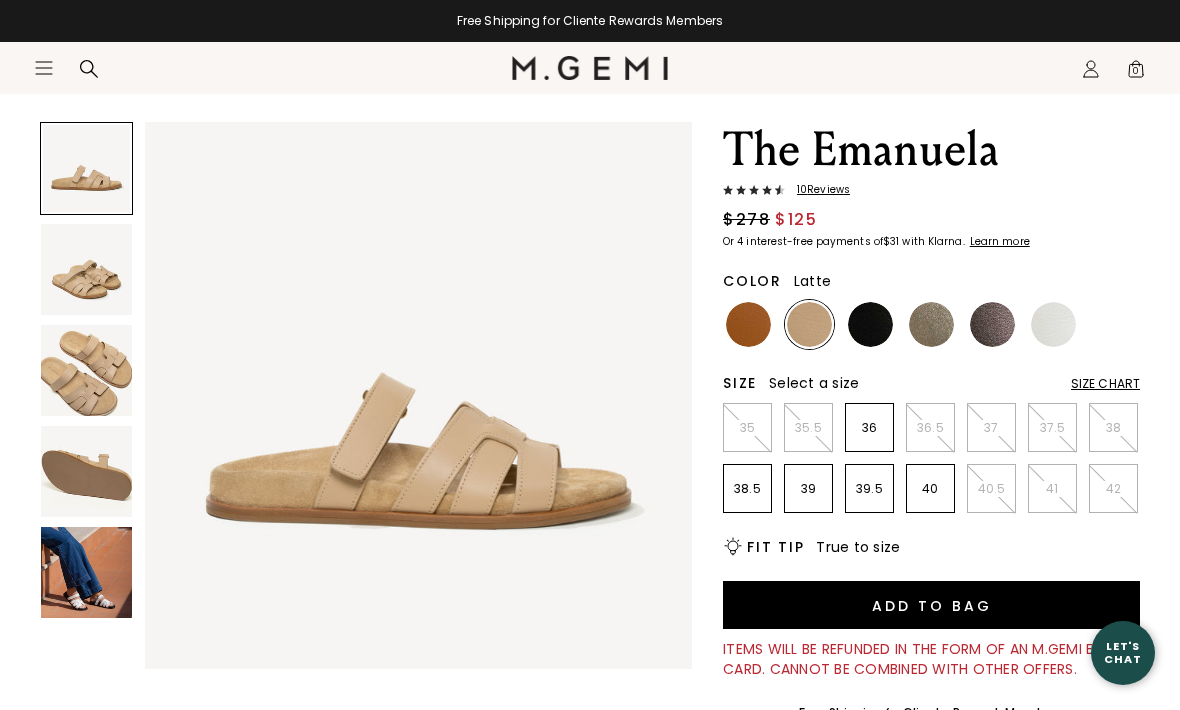 click at bounding box center [870, 324] 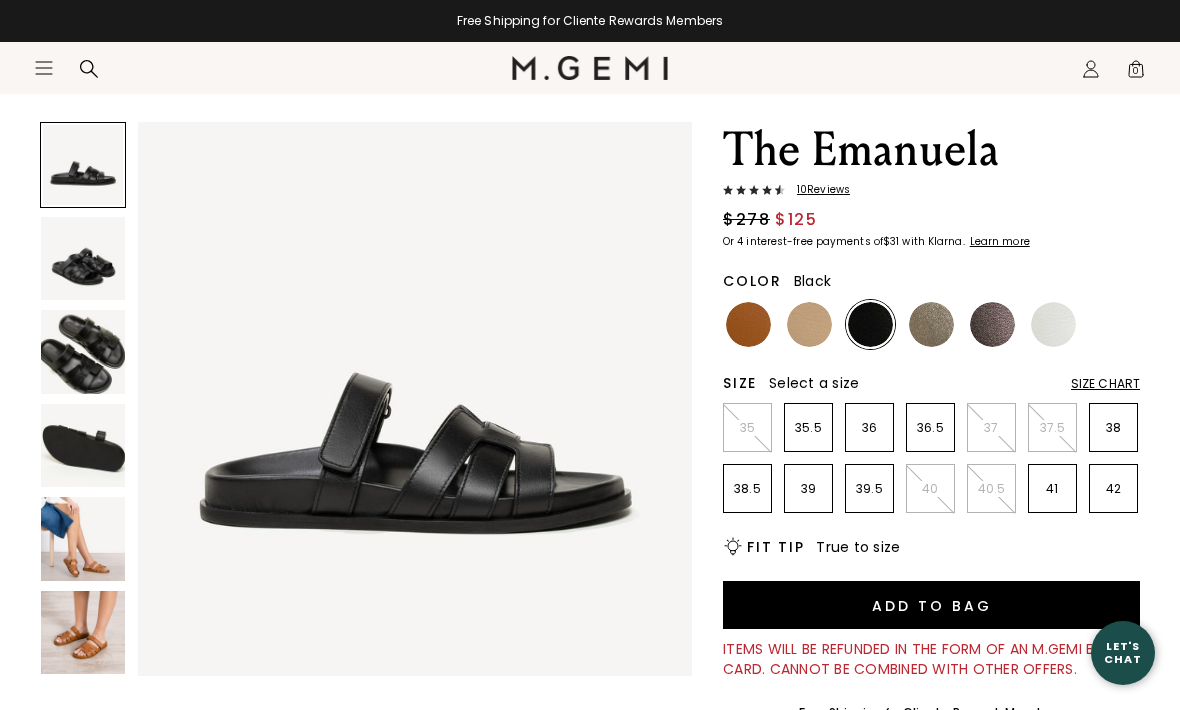 scroll, scrollTop: 0, scrollLeft: 0, axis: both 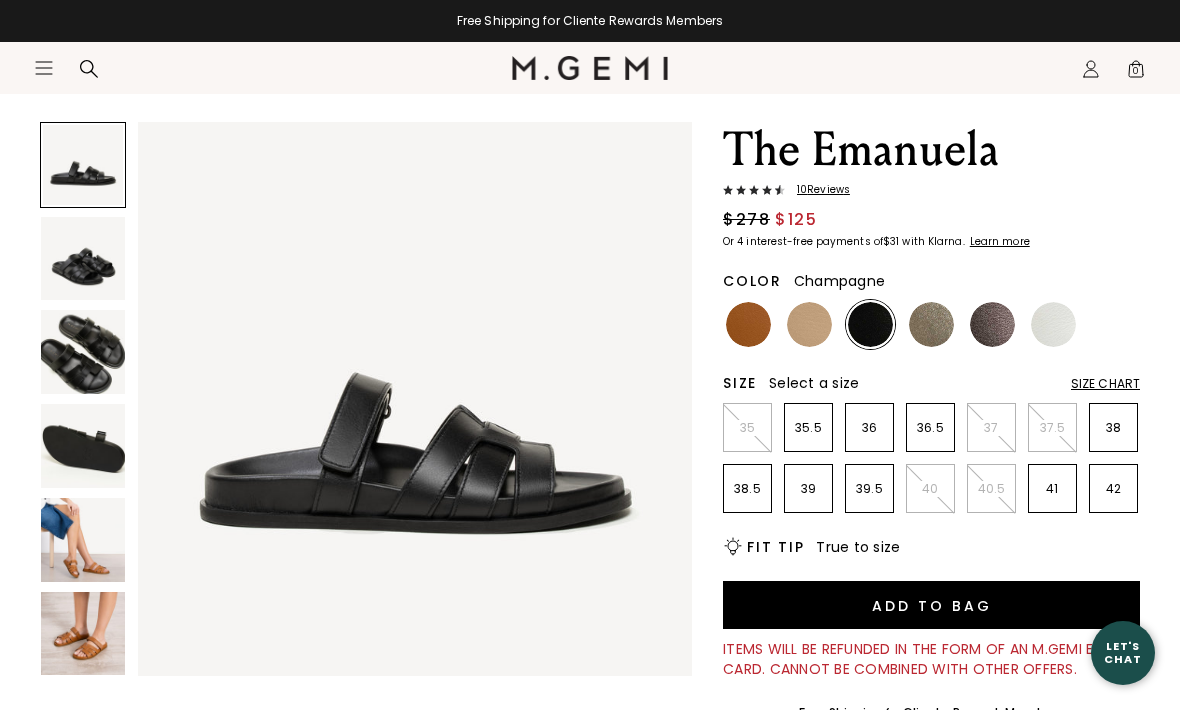 click at bounding box center (931, 324) 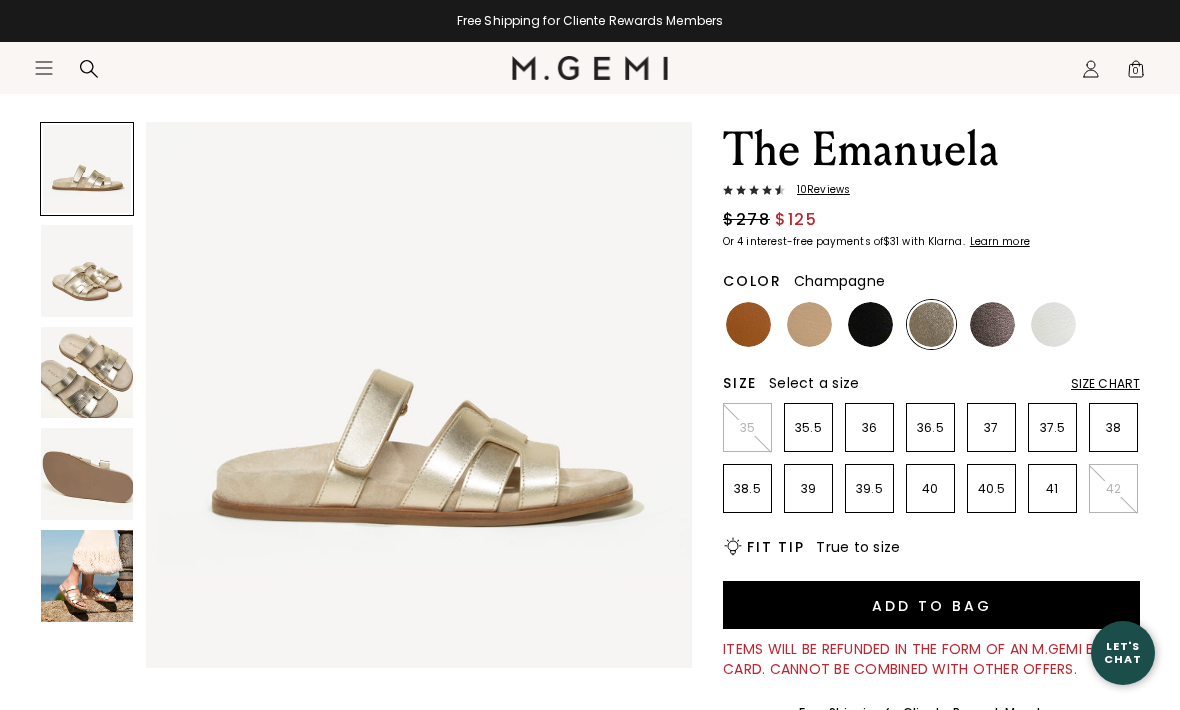 scroll, scrollTop: 0, scrollLeft: 0, axis: both 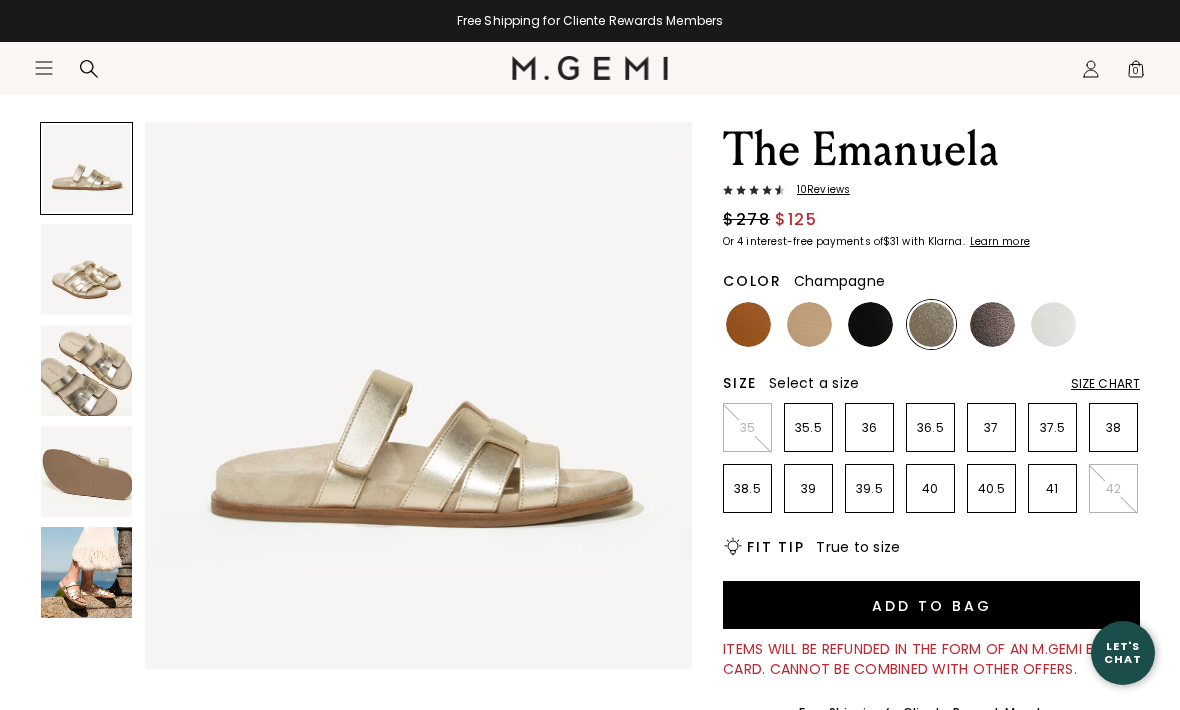 click at bounding box center (992, 324) 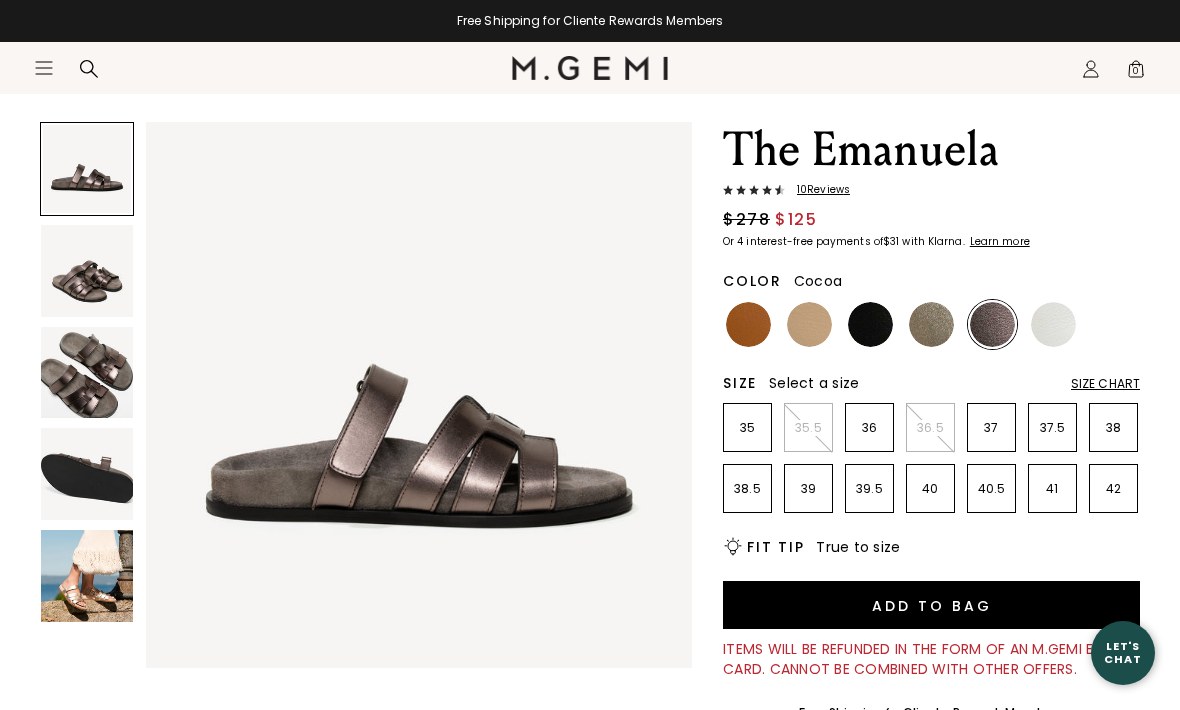 scroll, scrollTop: 0, scrollLeft: 0, axis: both 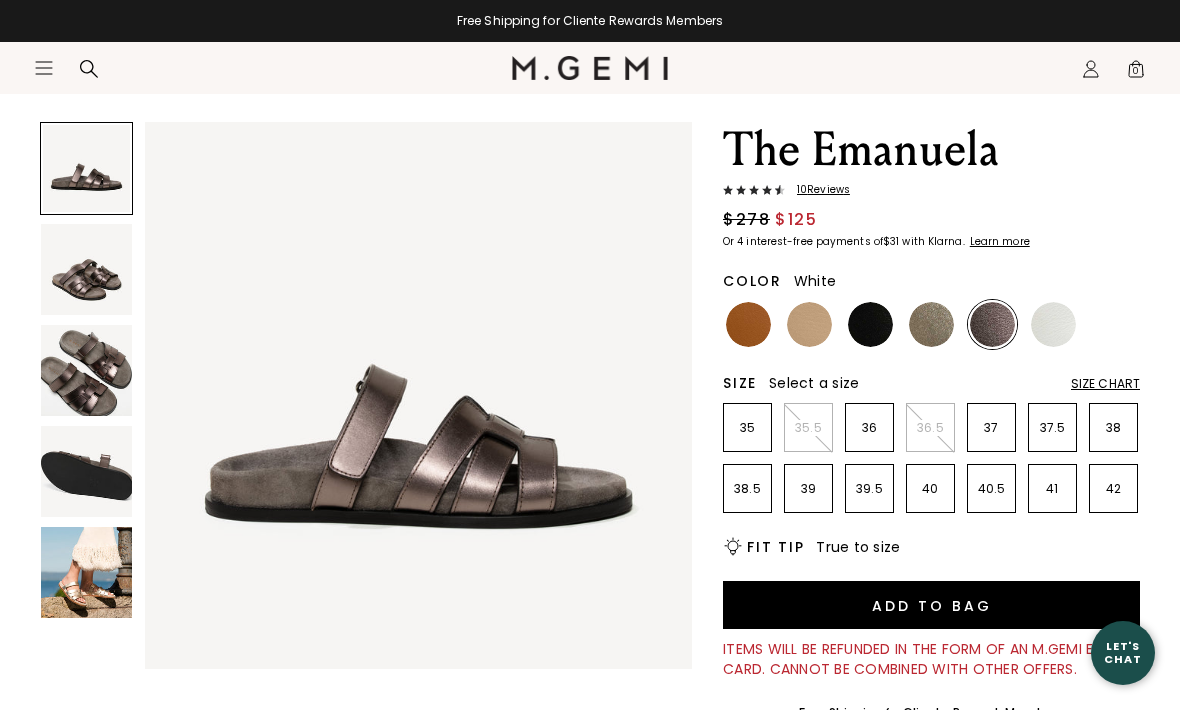 click at bounding box center (1053, 324) 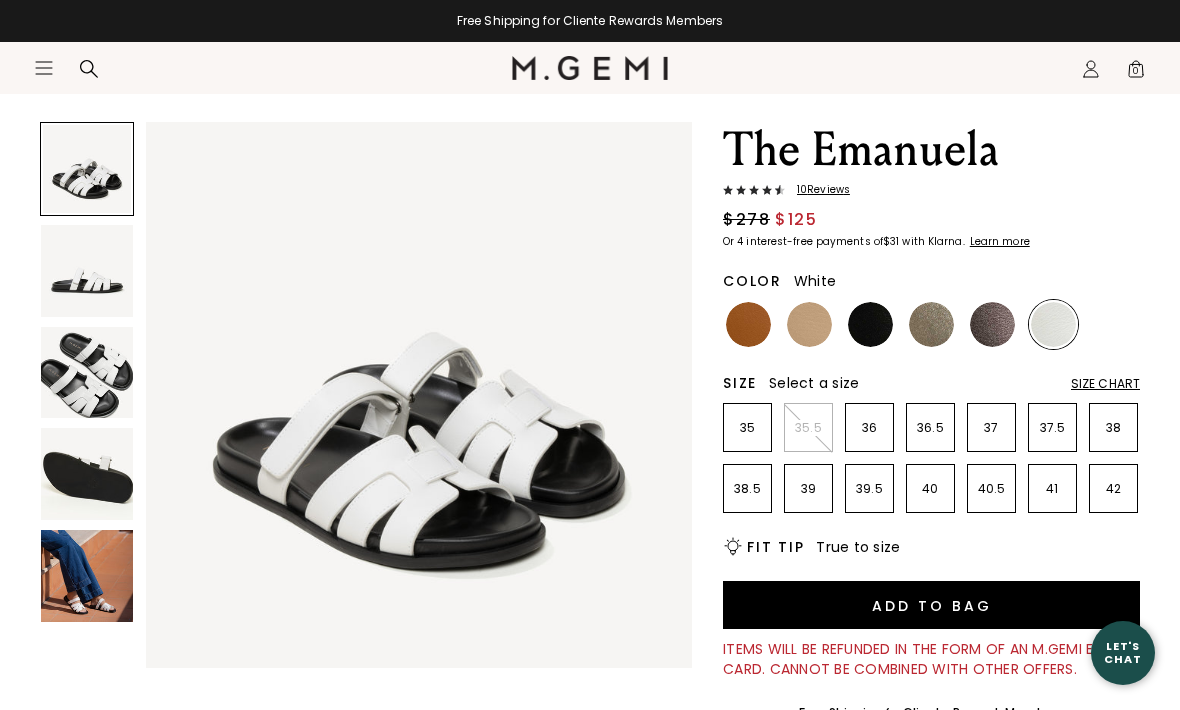 scroll, scrollTop: 0, scrollLeft: 0, axis: both 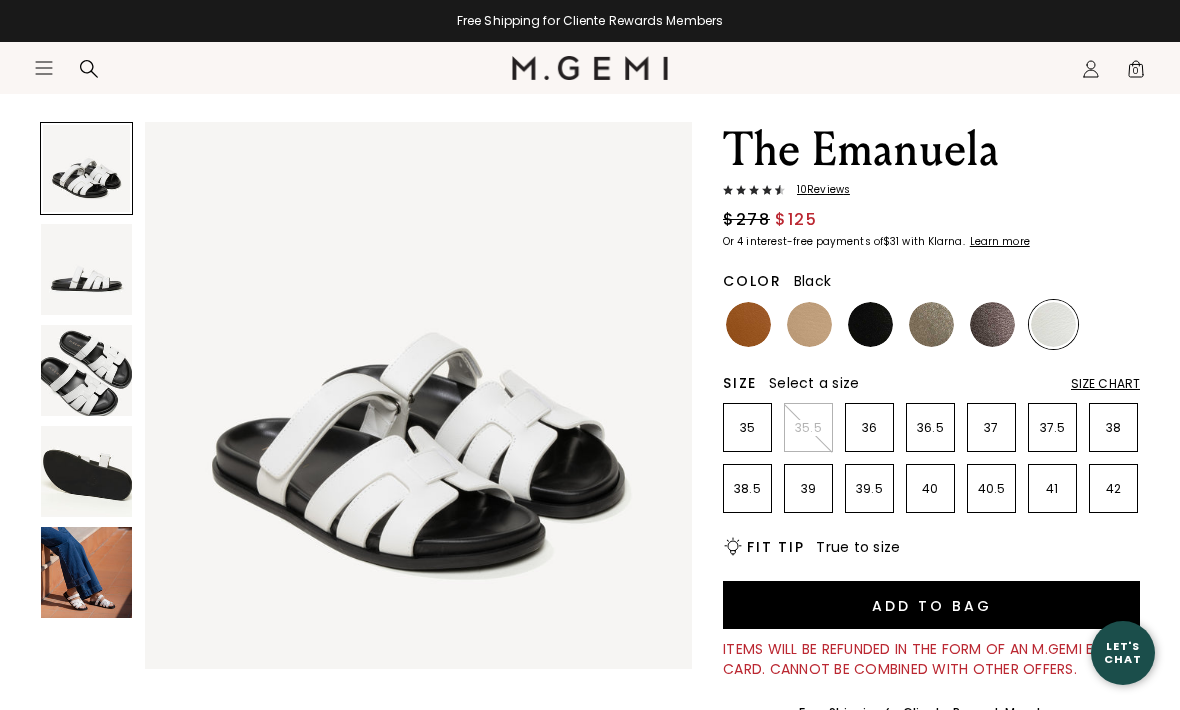 click at bounding box center [870, 324] 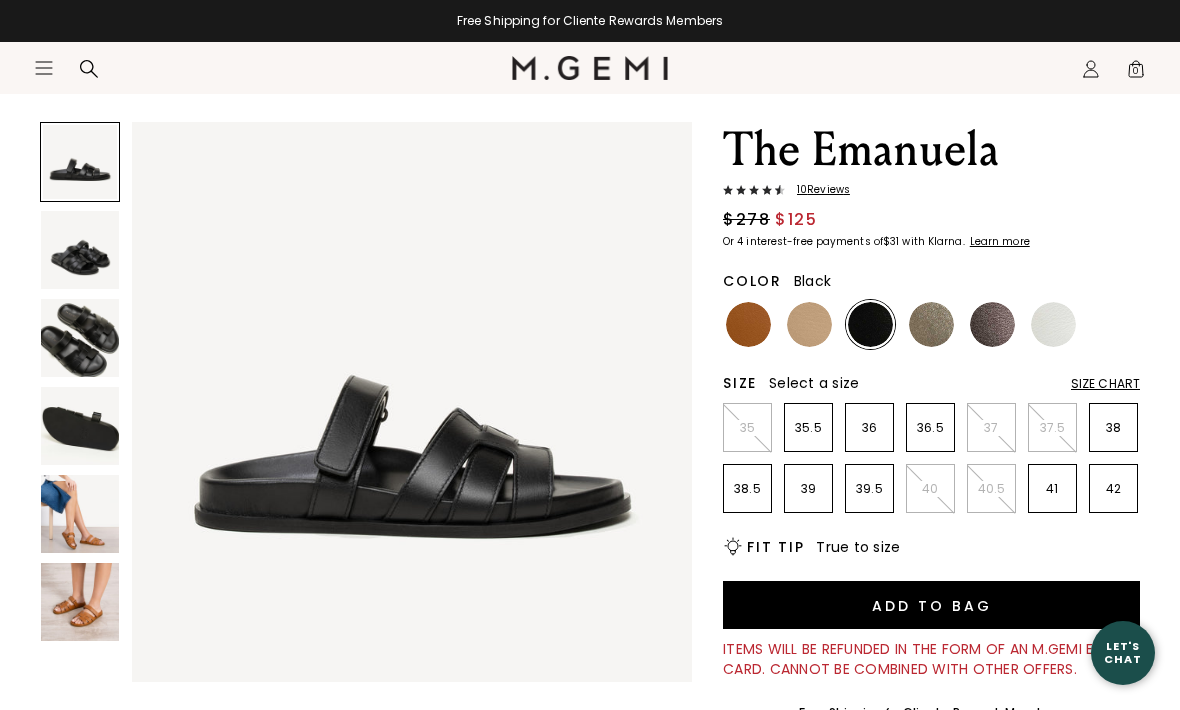 scroll, scrollTop: 0, scrollLeft: 0, axis: both 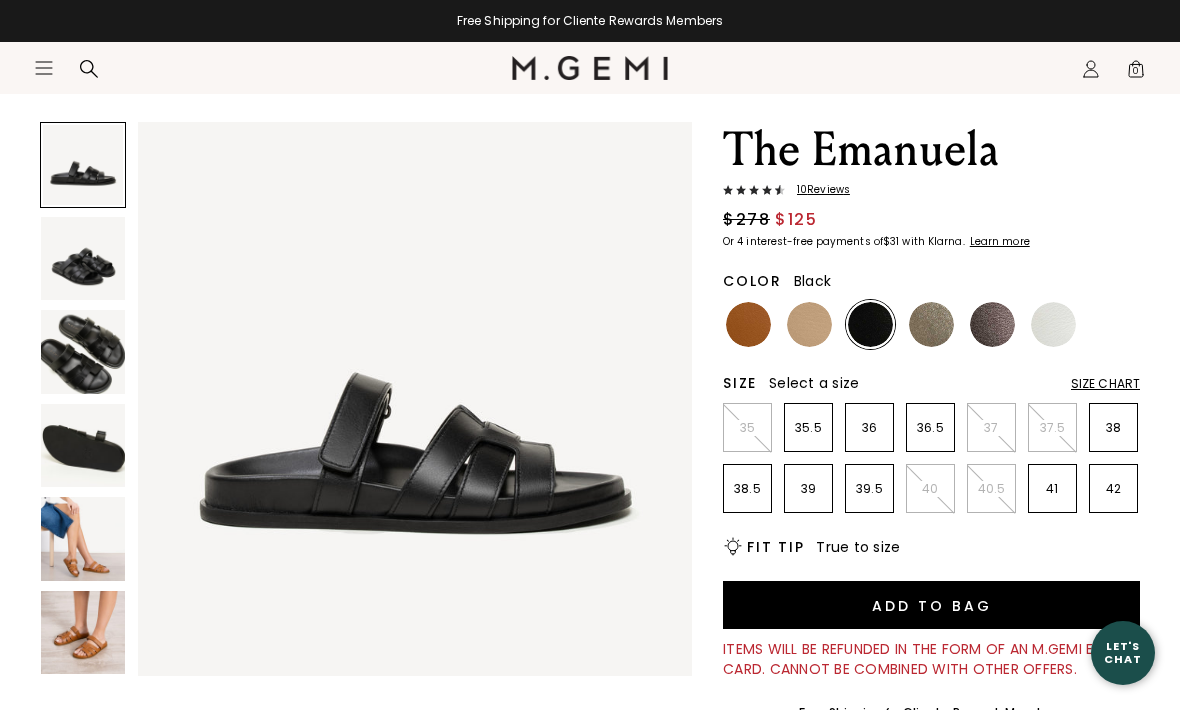click at bounding box center (931, 324) 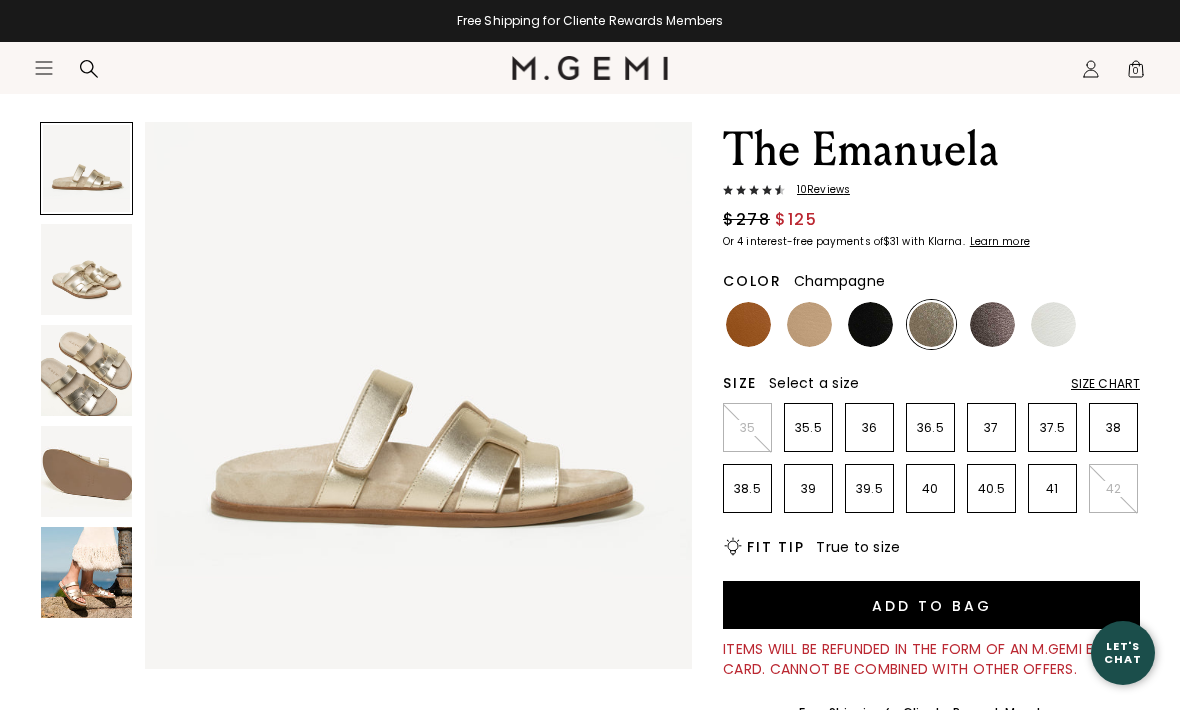 click at bounding box center [86, 572] 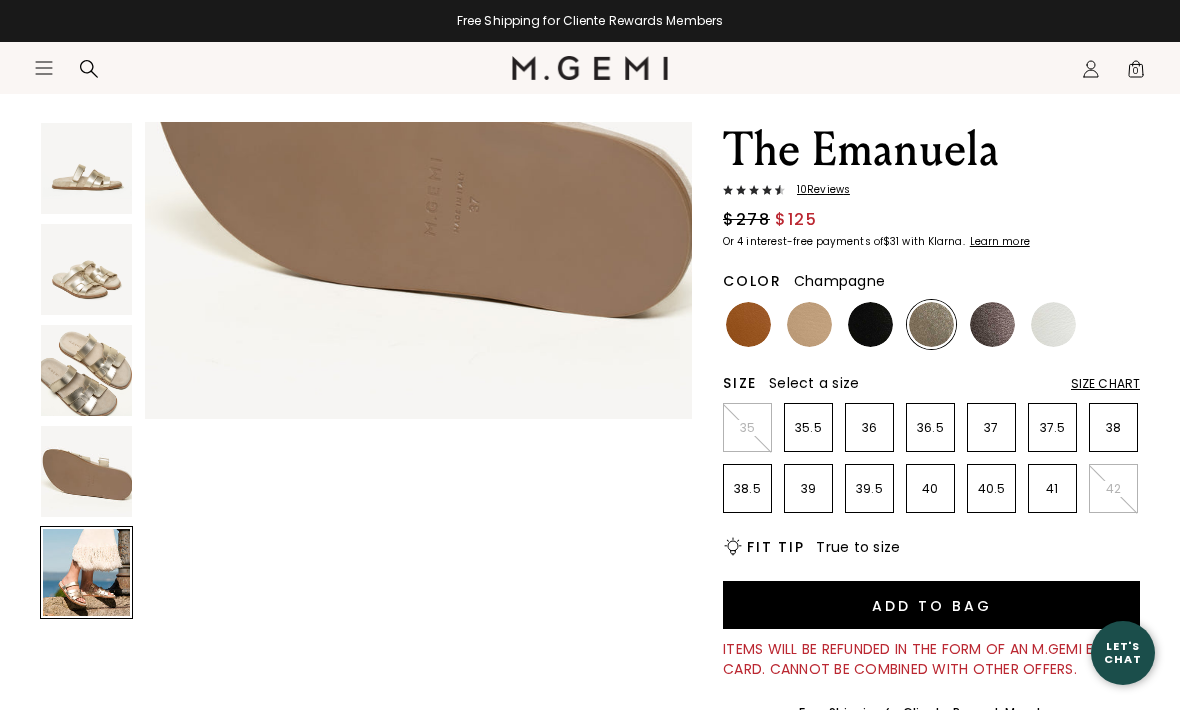 scroll, scrollTop: 2268, scrollLeft: 0, axis: vertical 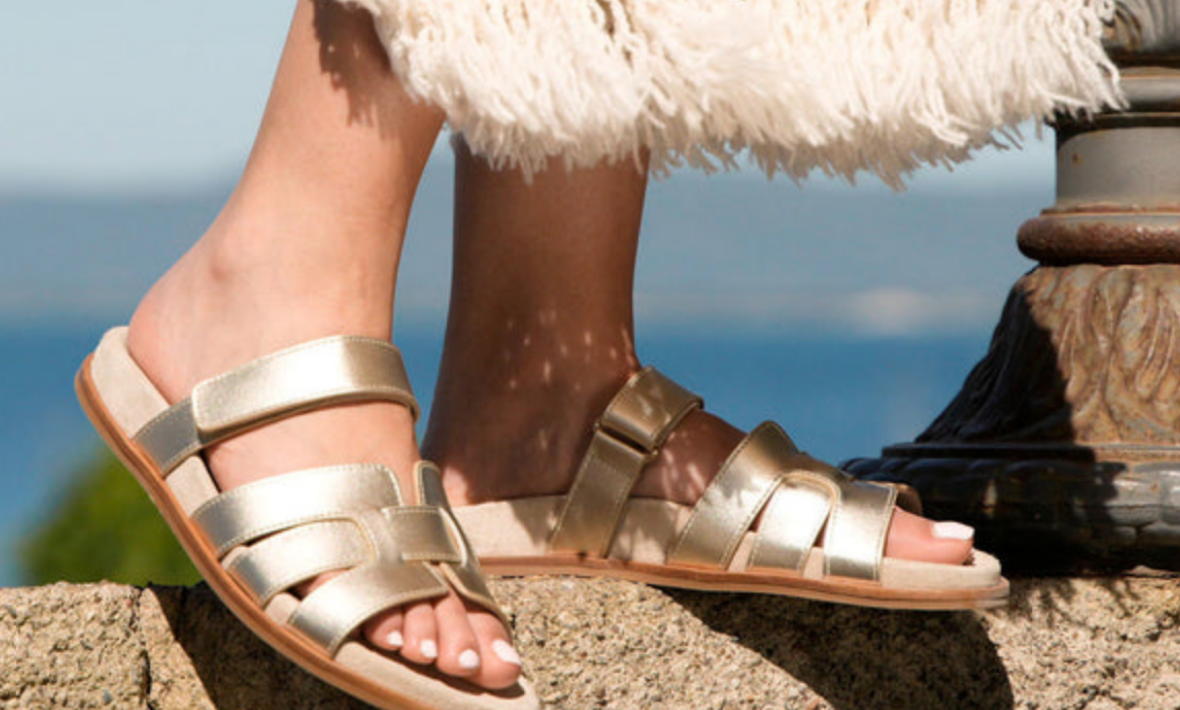 click at bounding box center [418, 383] 